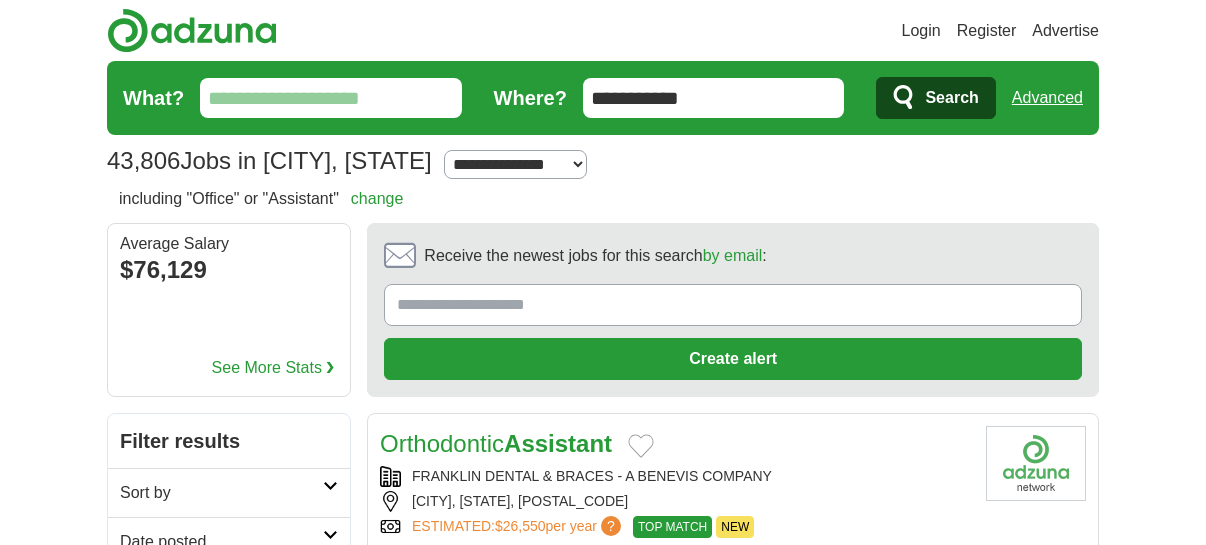 scroll, scrollTop: 0, scrollLeft: 0, axis: both 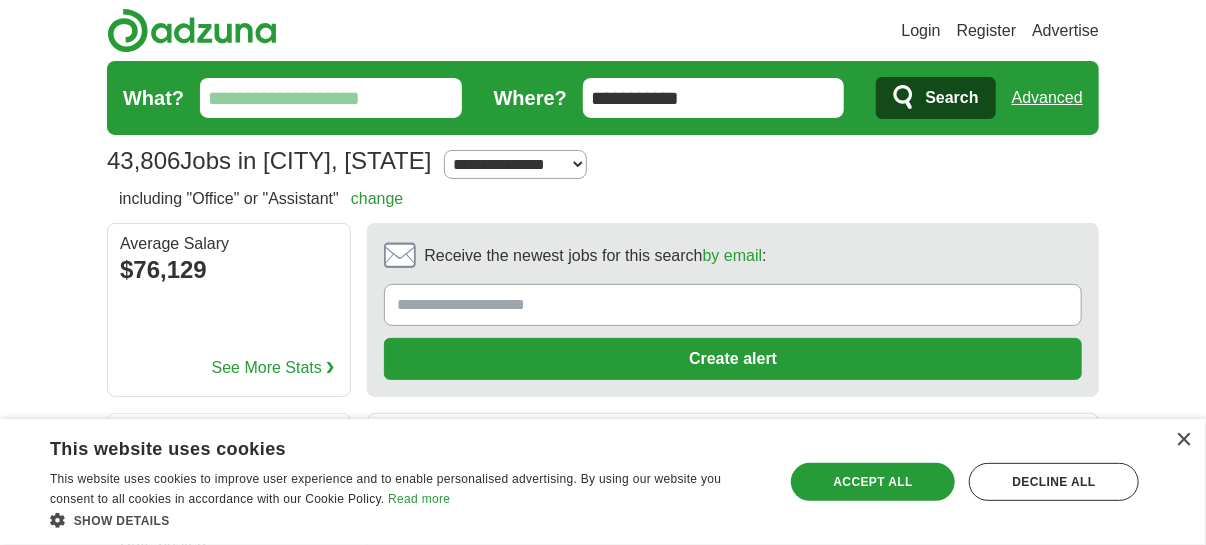 click on "**********" at bounding box center [714, 98] 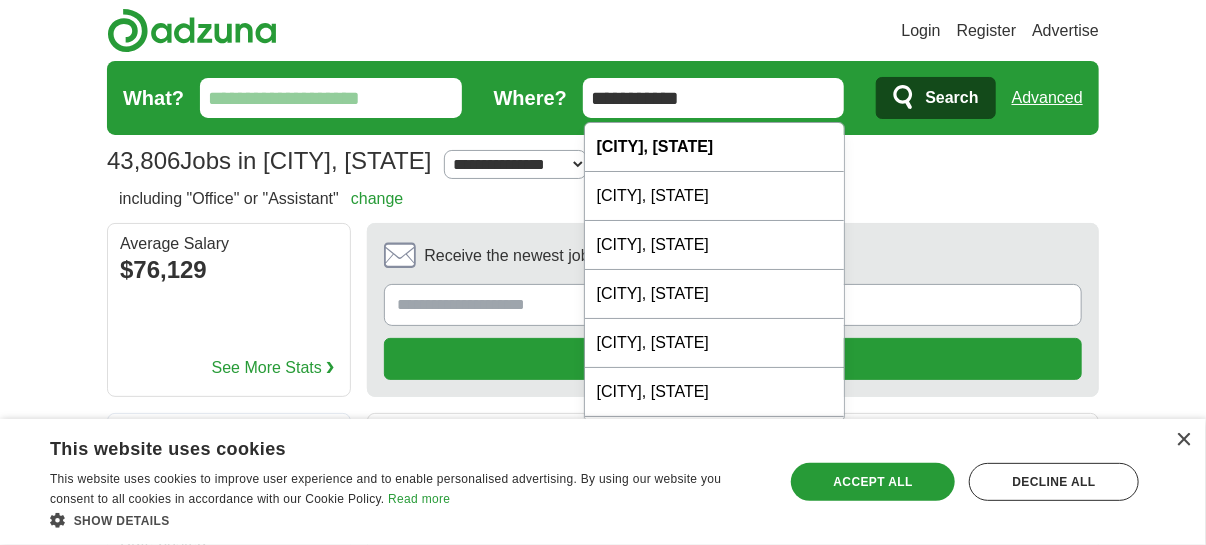 drag, startPoint x: 716, startPoint y: 91, endPoint x: 498, endPoint y: 89, distance: 218.00917 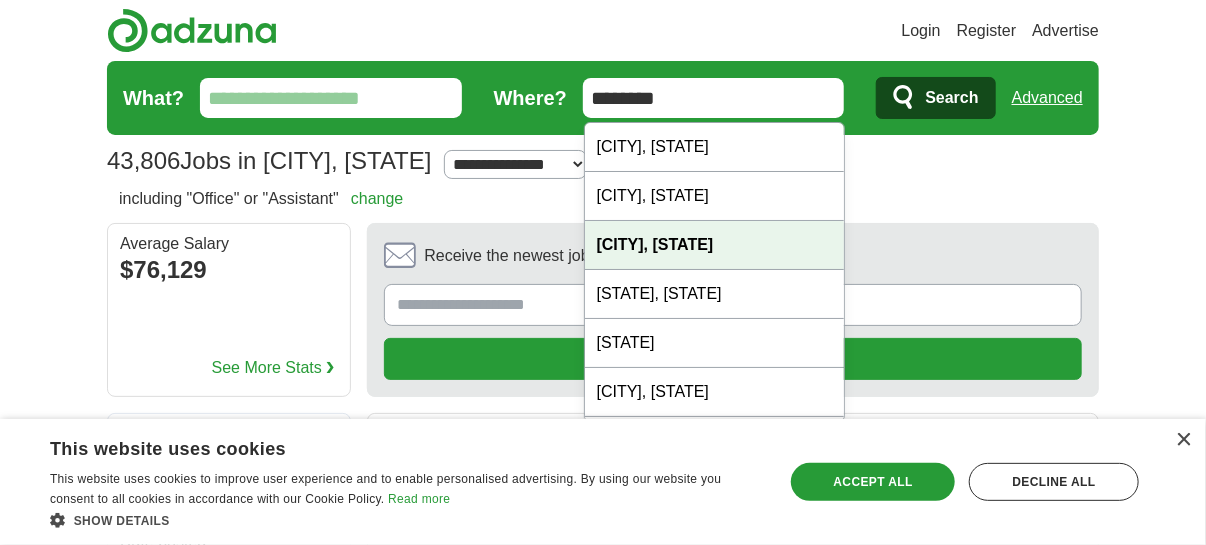 type on "********" 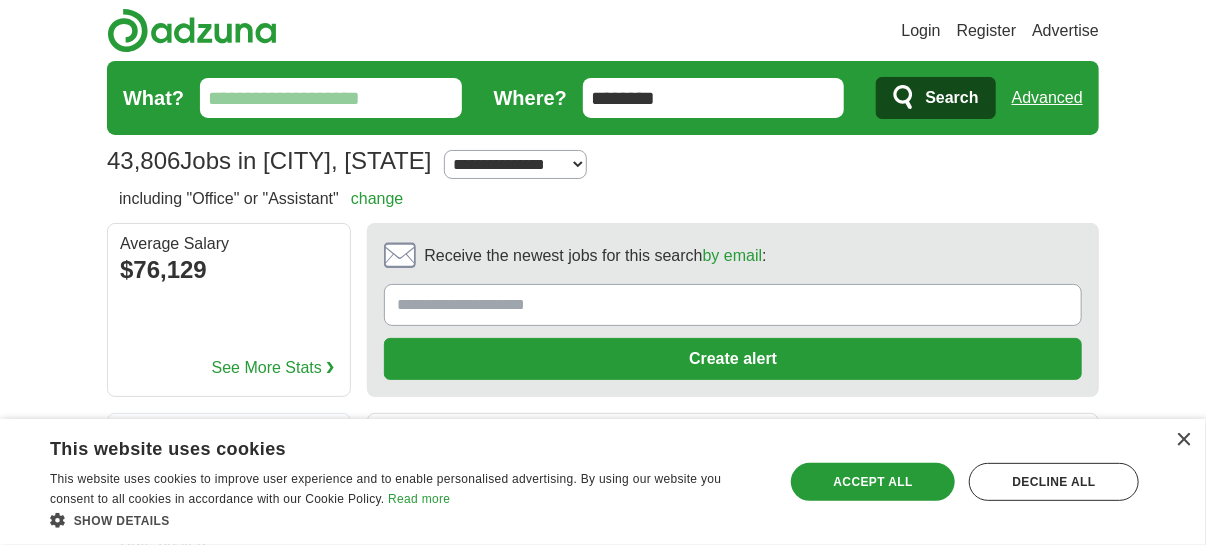 click on "Search" at bounding box center (951, 98) 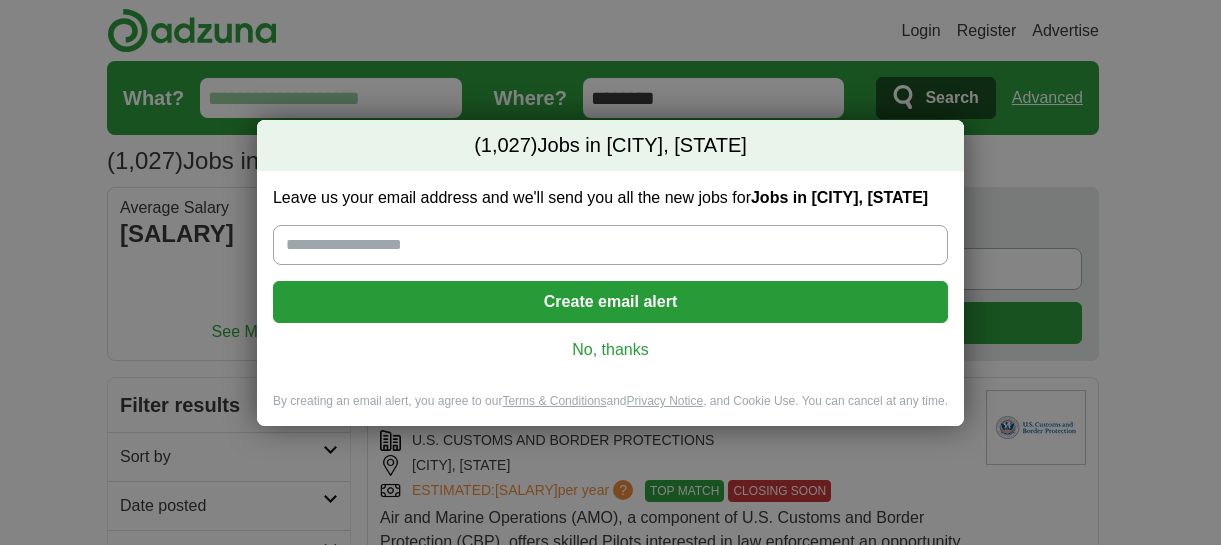 scroll, scrollTop: 0, scrollLeft: 0, axis: both 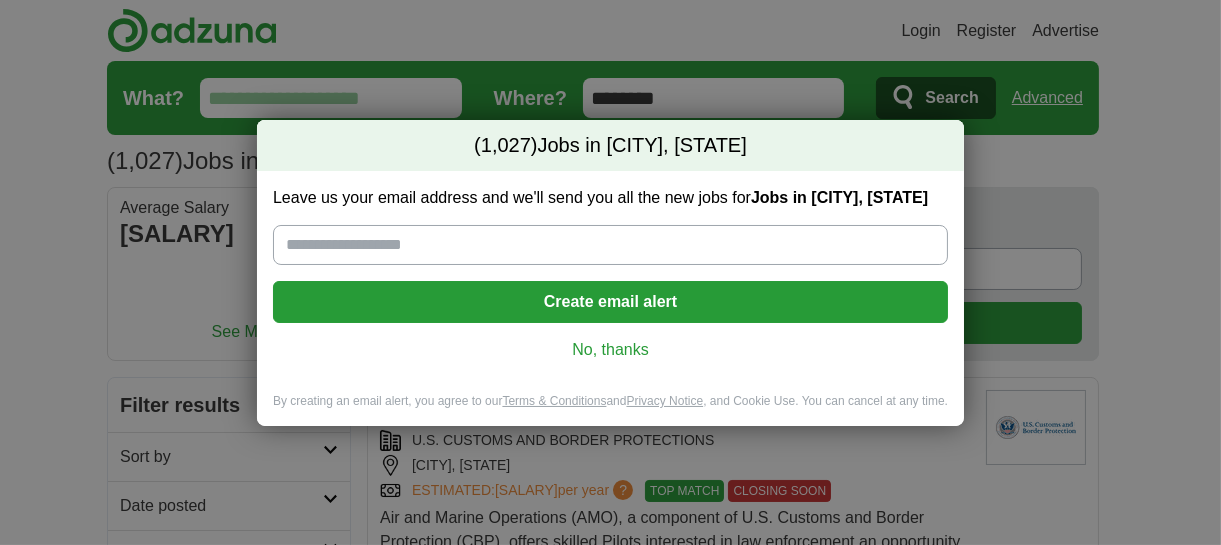 click on "Create email alert" at bounding box center [610, 302] 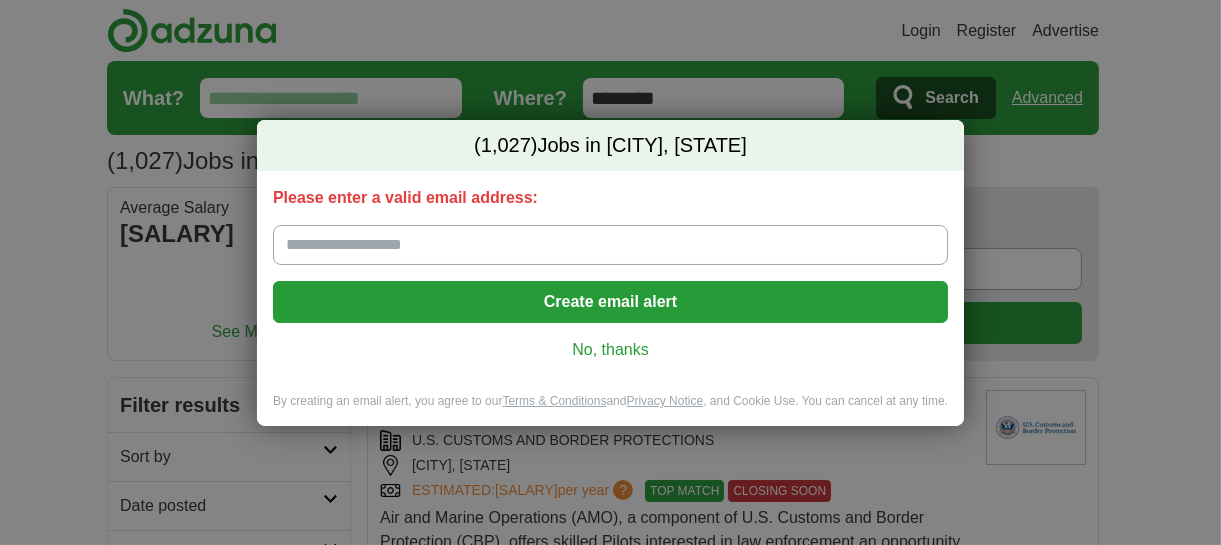 click on "Please enter a valid email address:" at bounding box center [610, 245] 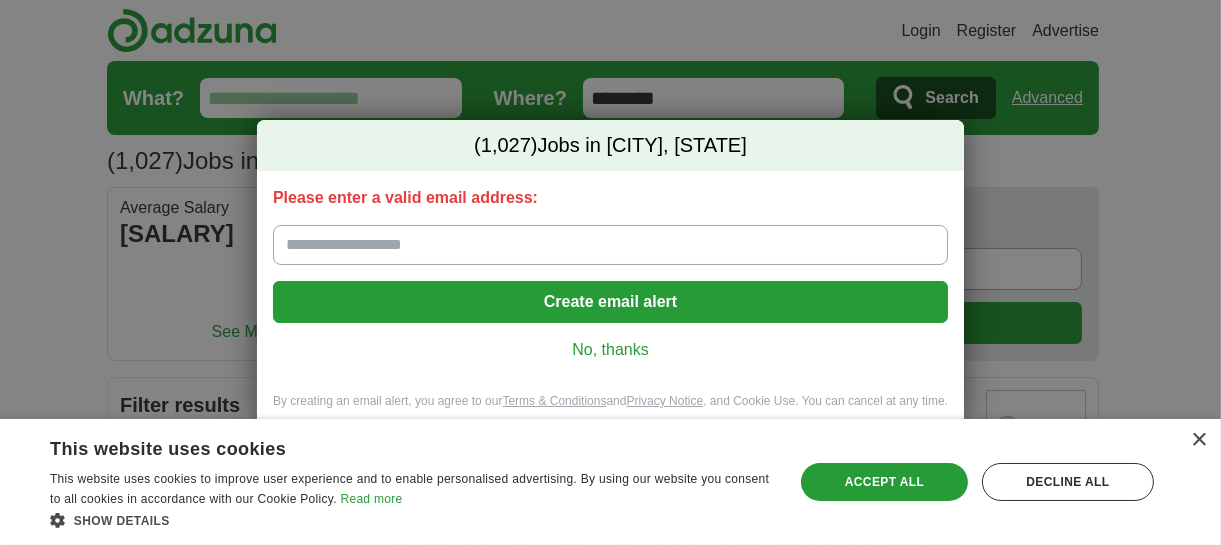 click on "Create email alert" at bounding box center [610, 302] 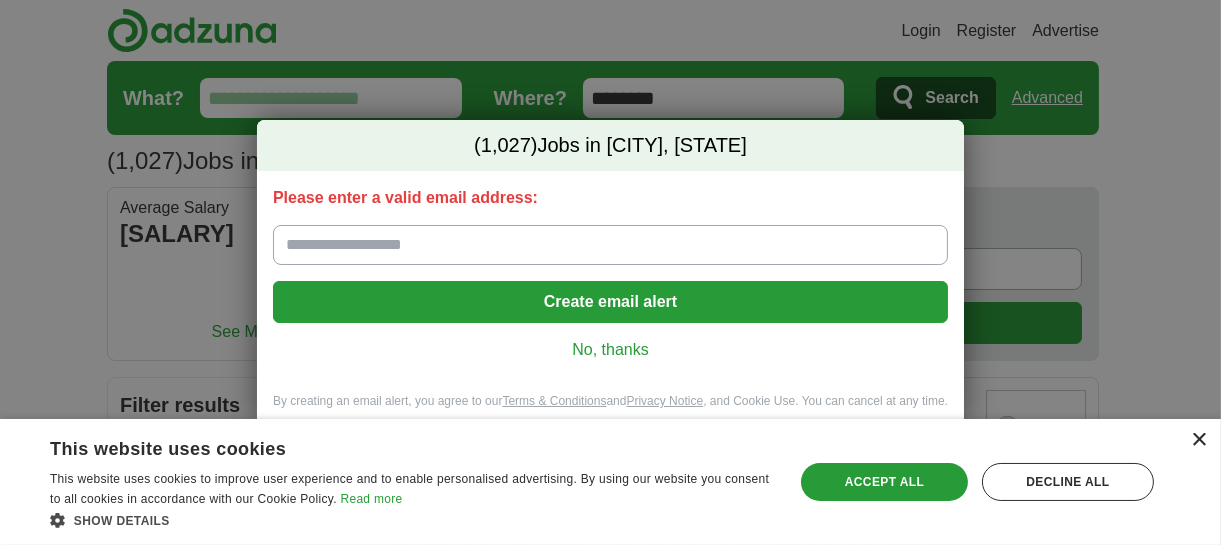 click on "×" at bounding box center [1198, 440] 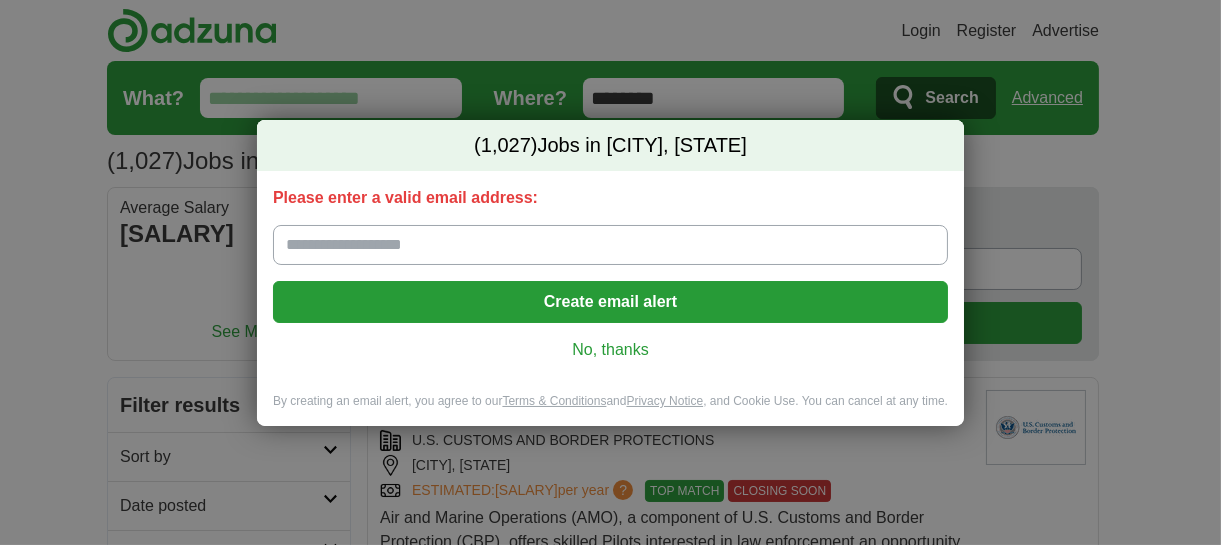 click on "Please enter a valid email address:" at bounding box center (610, 245) 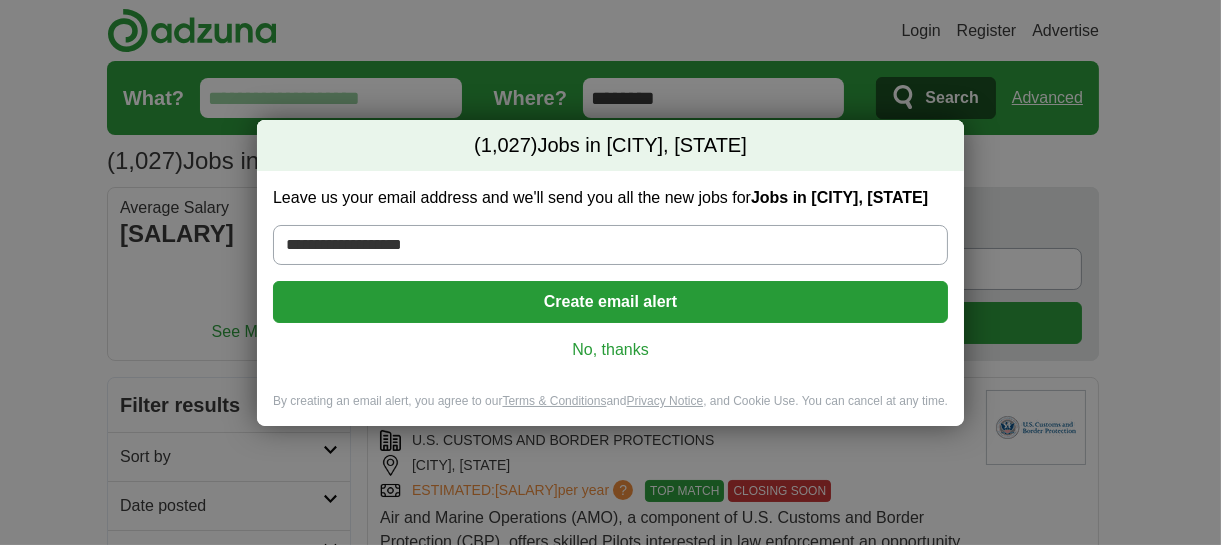 click on "Create email alert" at bounding box center (610, 302) 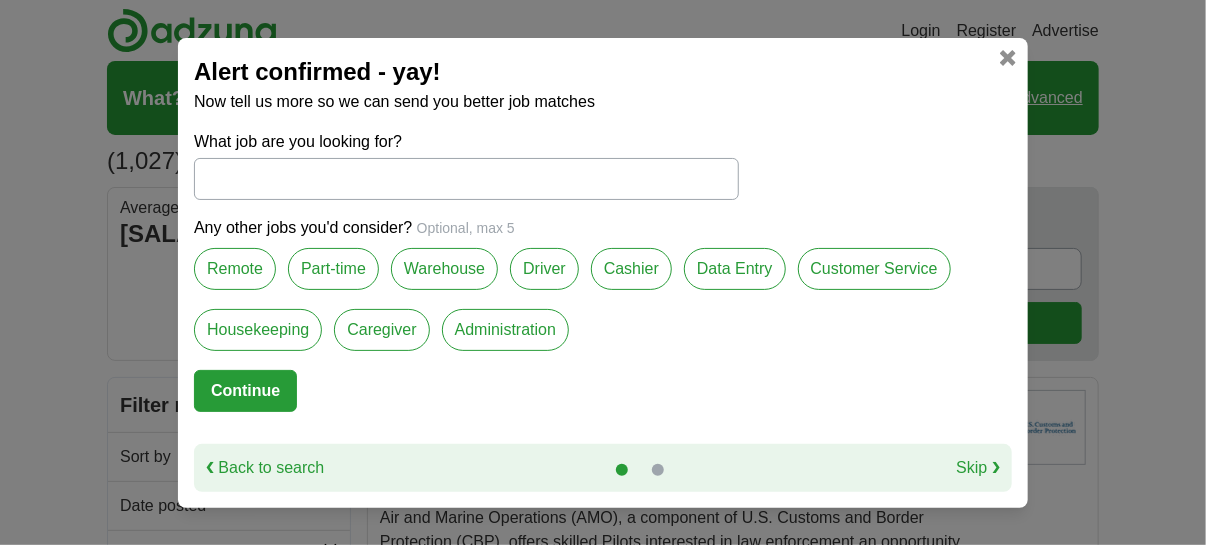 click on "Remote" at bounding box center (235, 269) 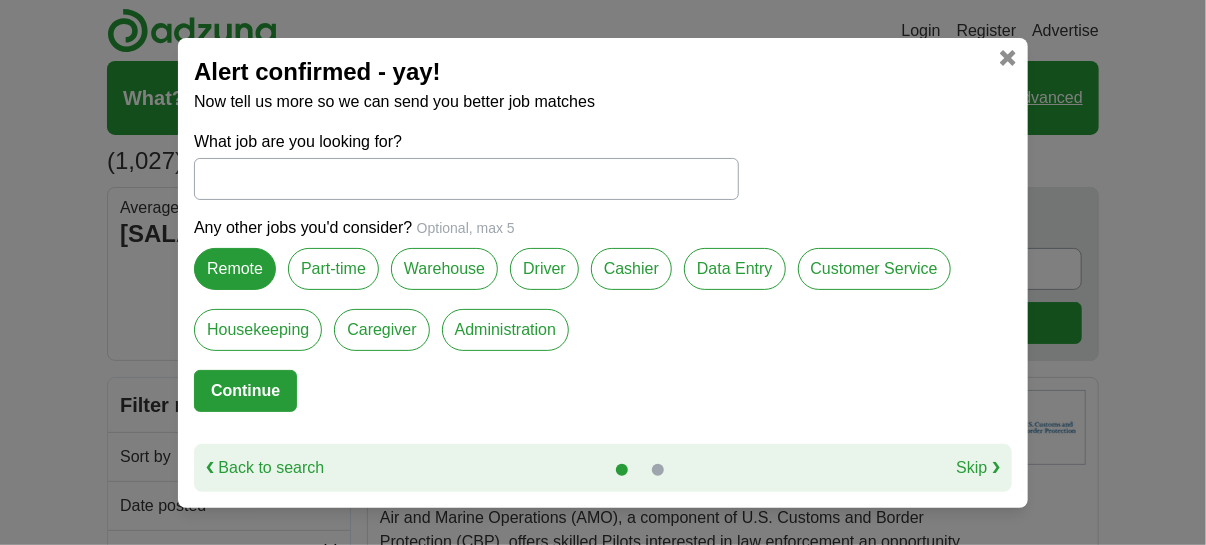 click on "Administration" at bounding box center [505, 330] 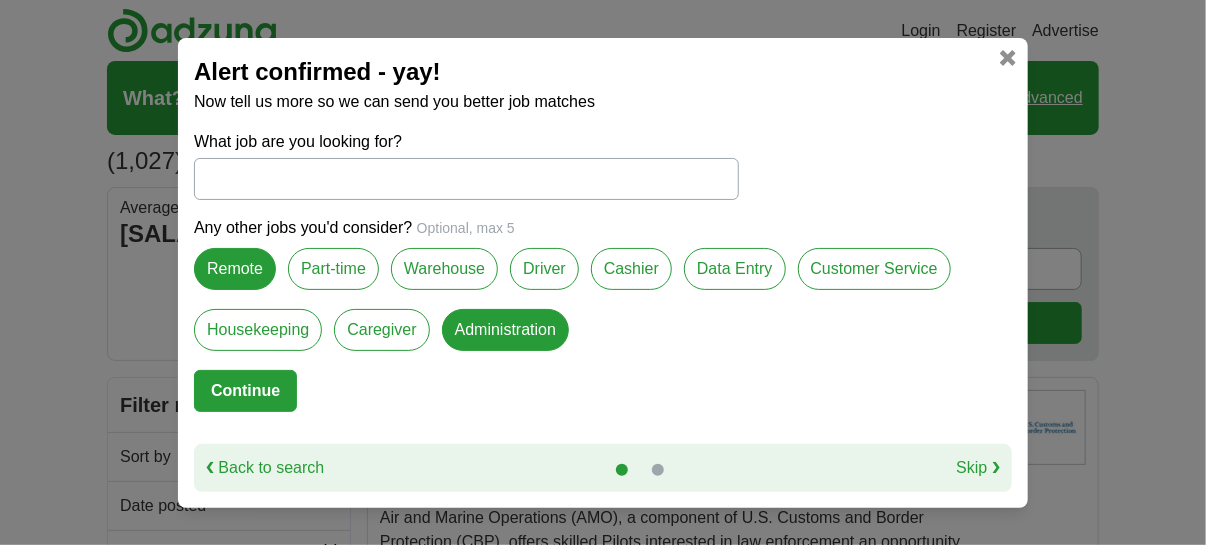 click on "Data Entry" at bounding box center (735, 269) 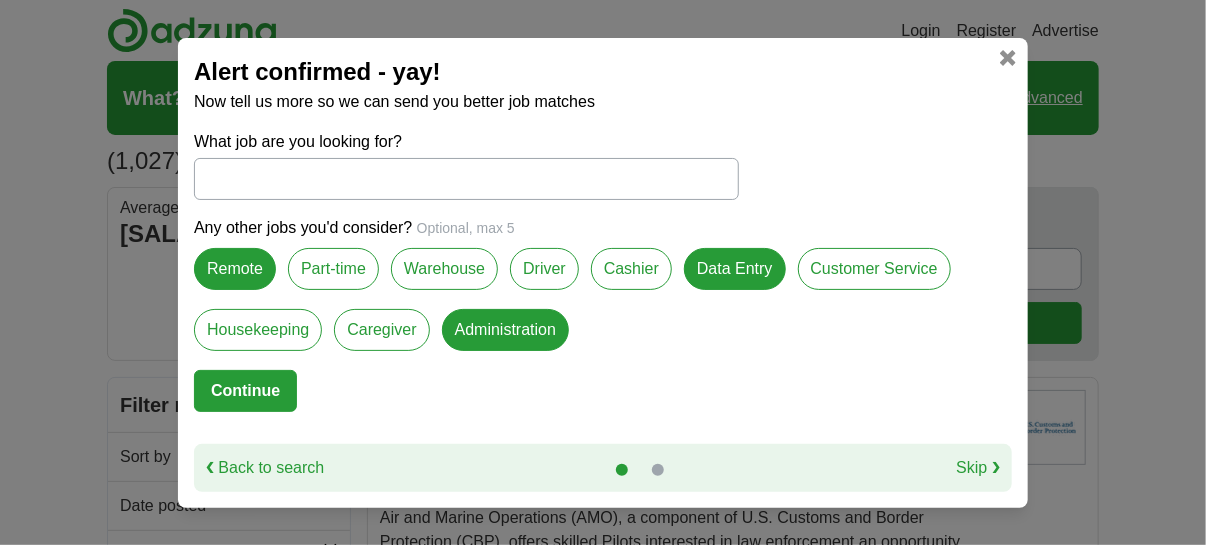 click on "Continue" at bounding box center (245, 391) 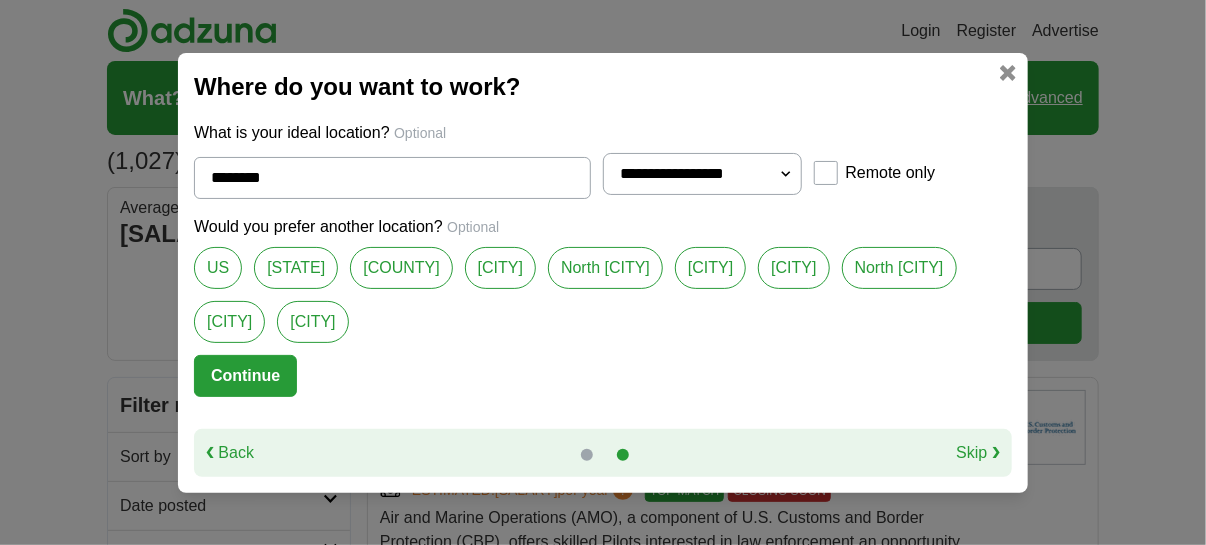 click on "Garfield County" at bounding box center (401, 268) 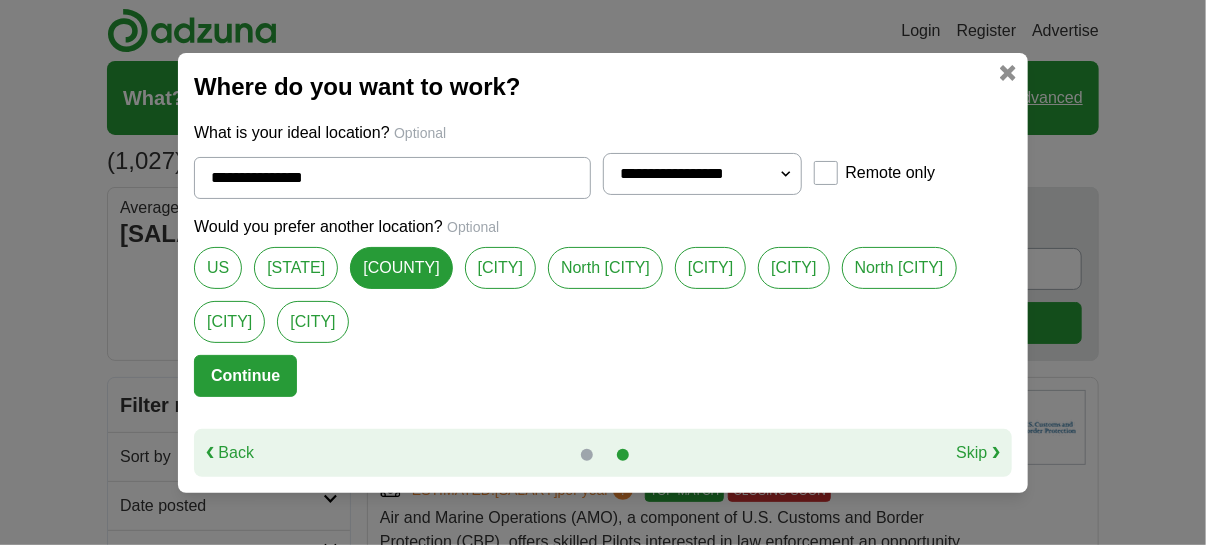 click on "[CITY]" at bounding box center [500, 268] 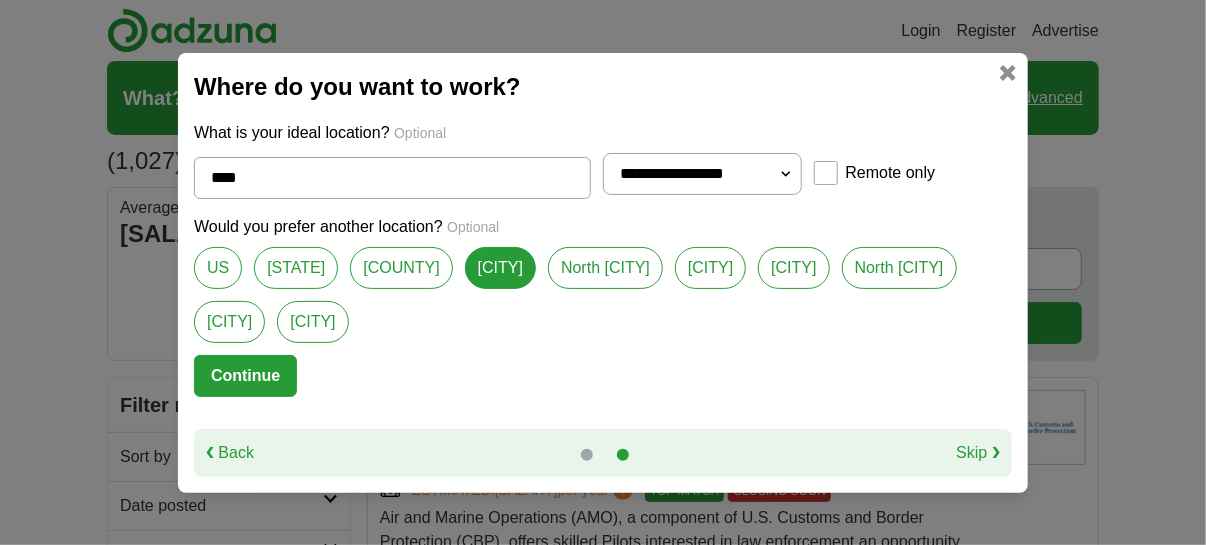 click on "**********" at bounding box center (702, 174) 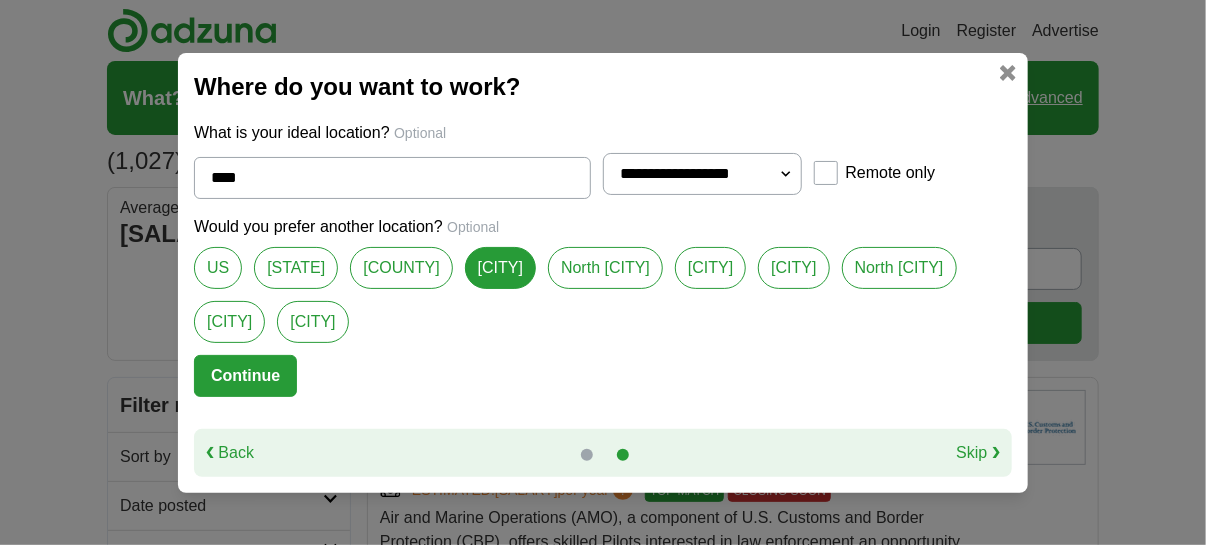 click on "**********" at bounding box center (702, 174) 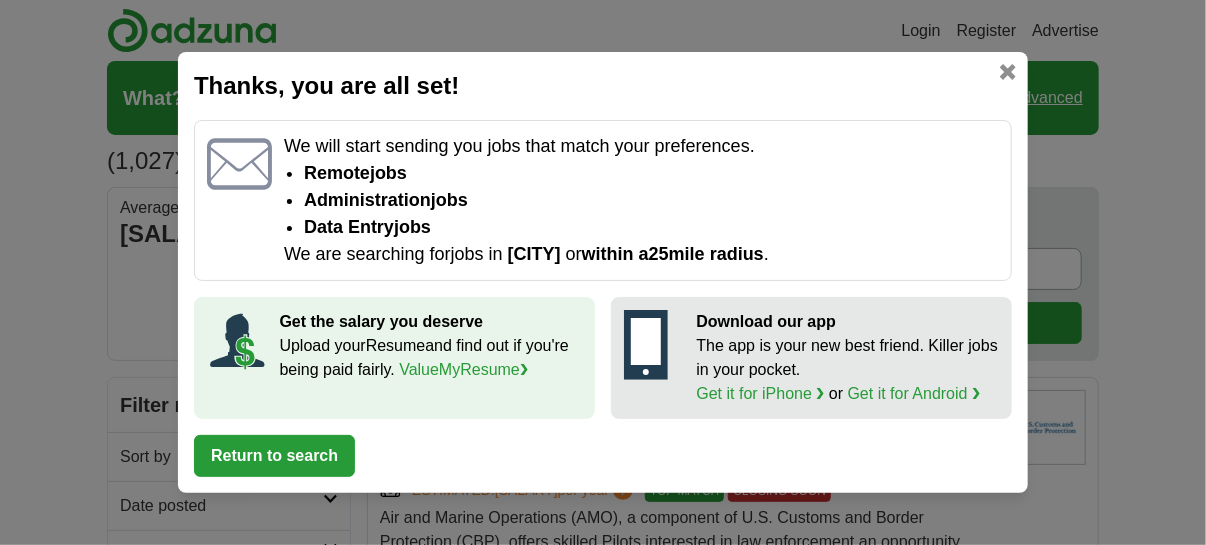 click on "Return to search" at bounding box center (274, 456) 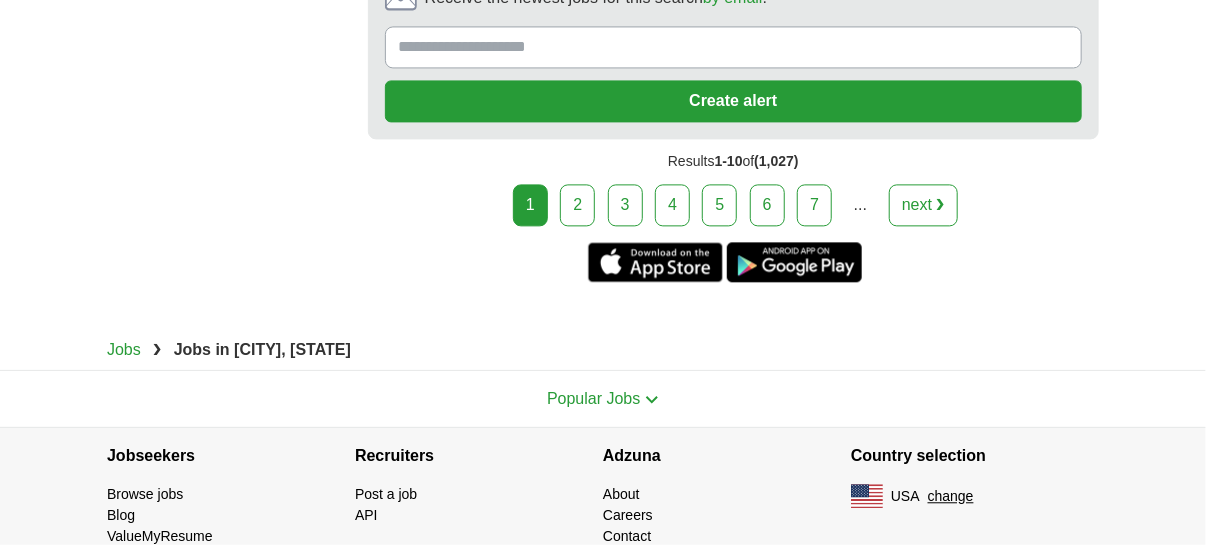 scroll, scrollTop: 4700, scrollLeft: 0, axis: vertical 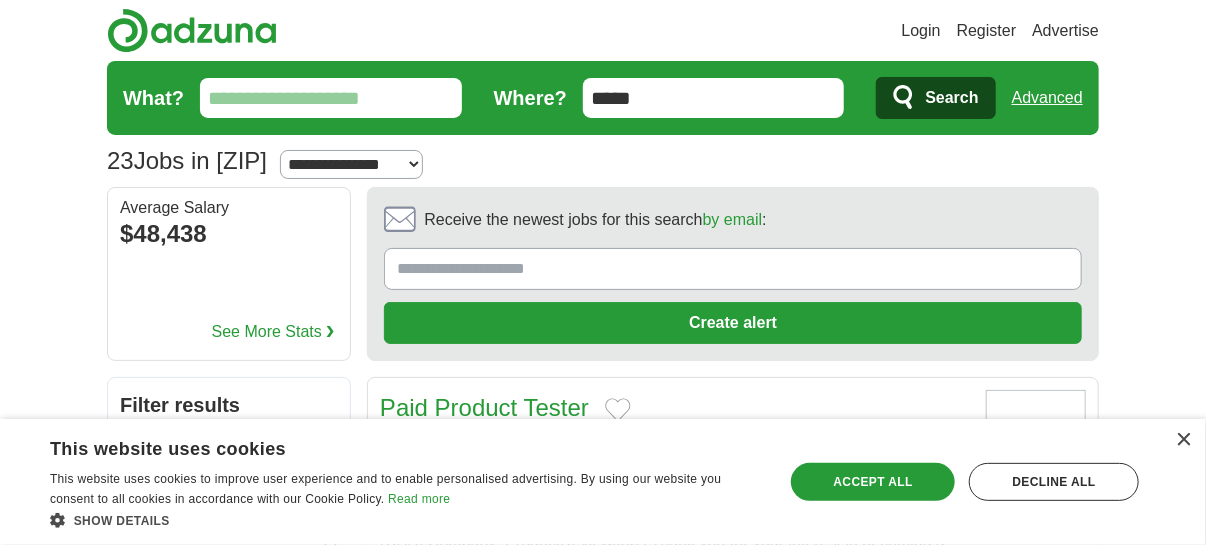 click on "×" at bounding box center (1178, 441) 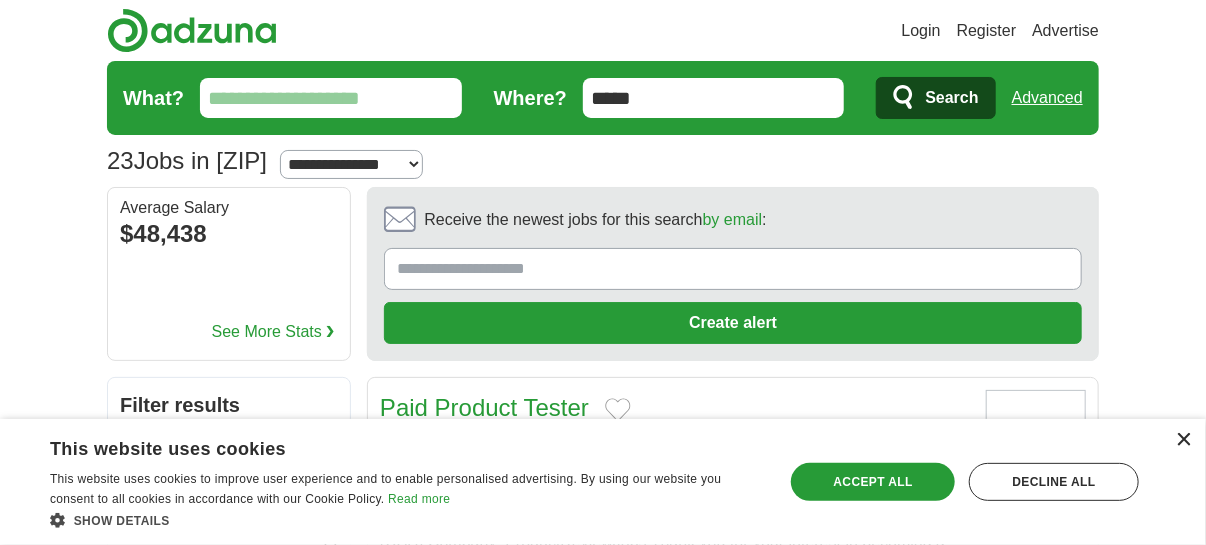 click on "×" at bounding box center (1183, 440) 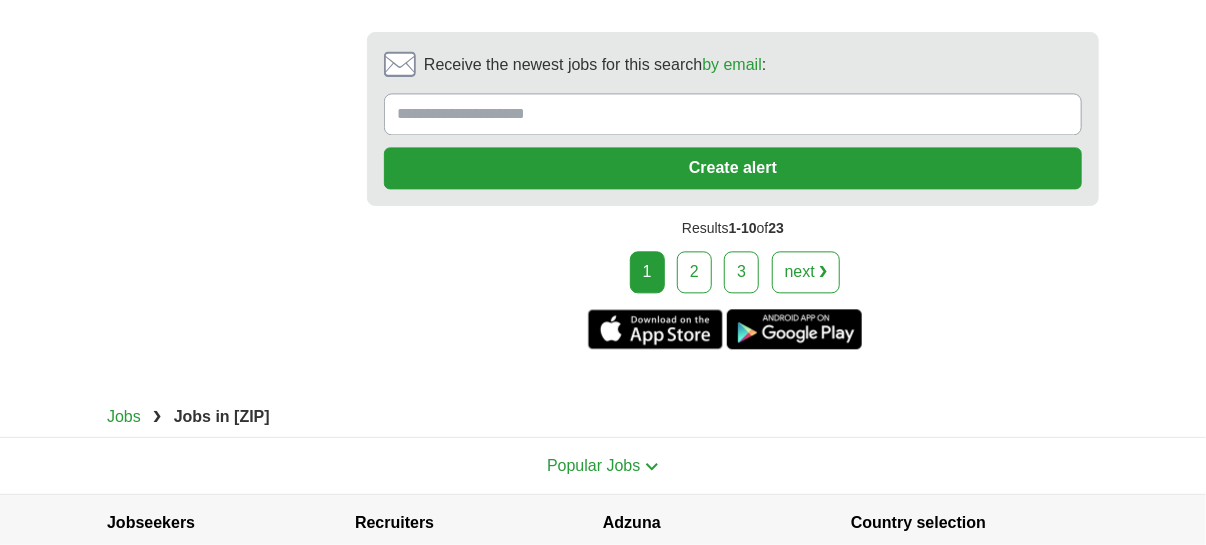 scroll, scrollTop: 4792, scrollLeft: 0, axis: vertical 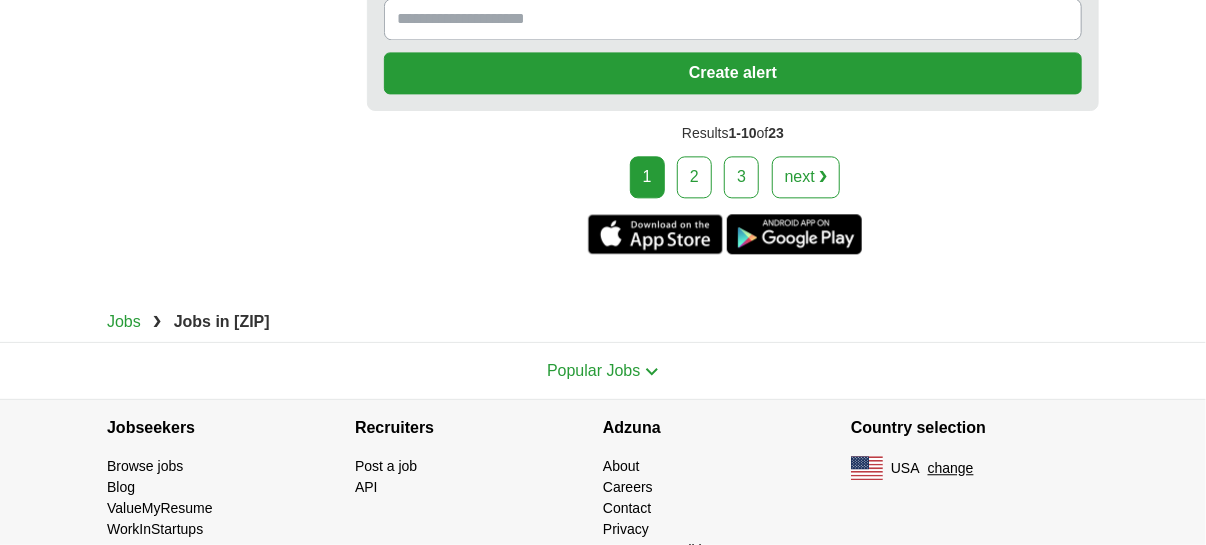click on "next ❯" at bounding box center (806, 177) 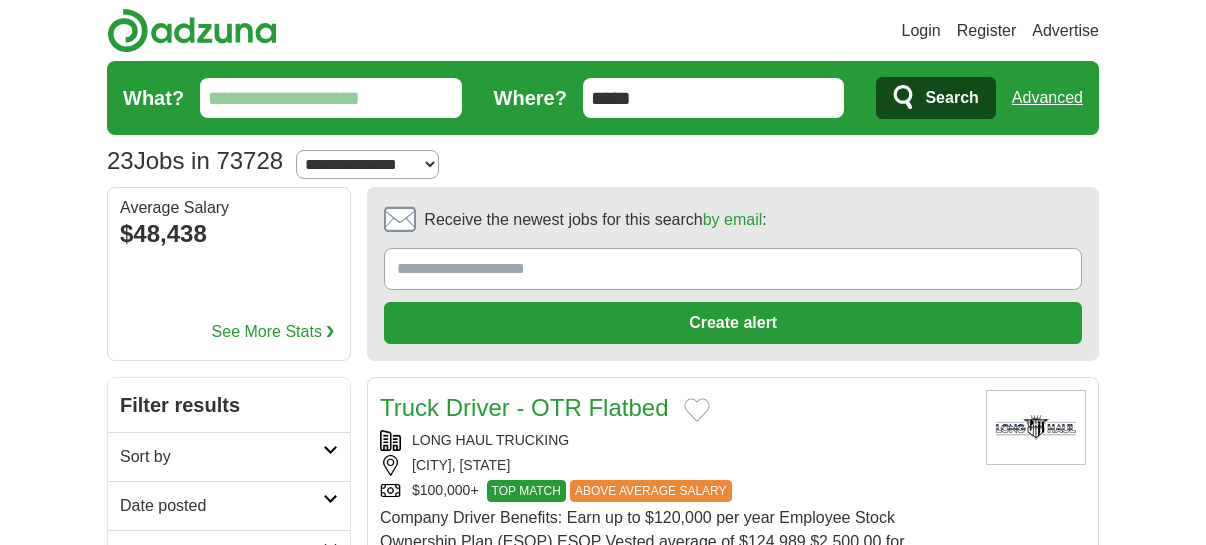 scroll, scrollTop: 0, scrollLeft: 0, axis: both 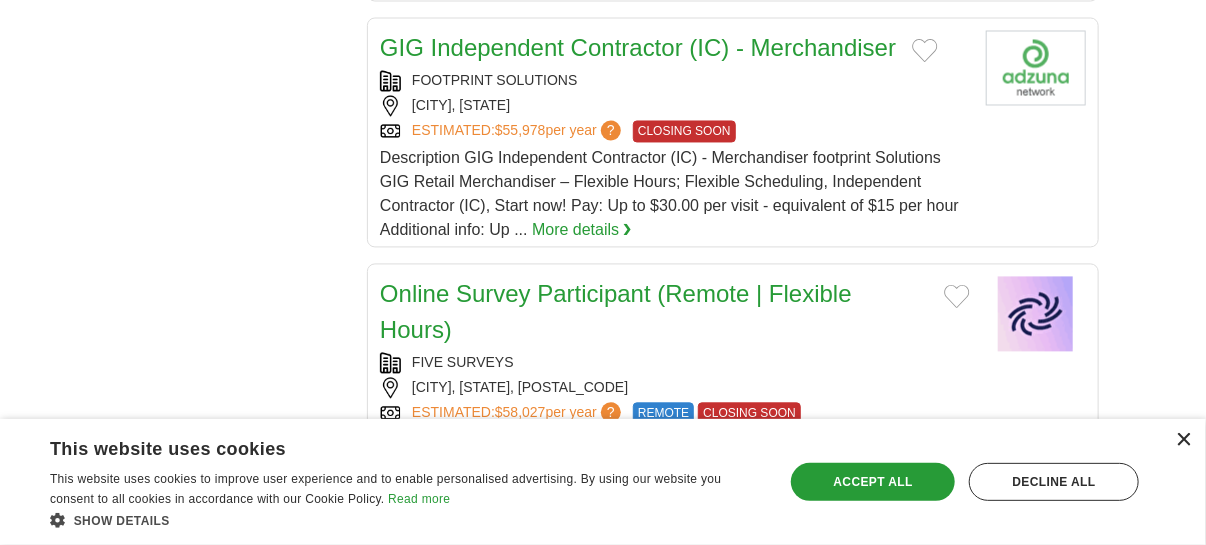 click on "×" at bounding box center (1183, 440) 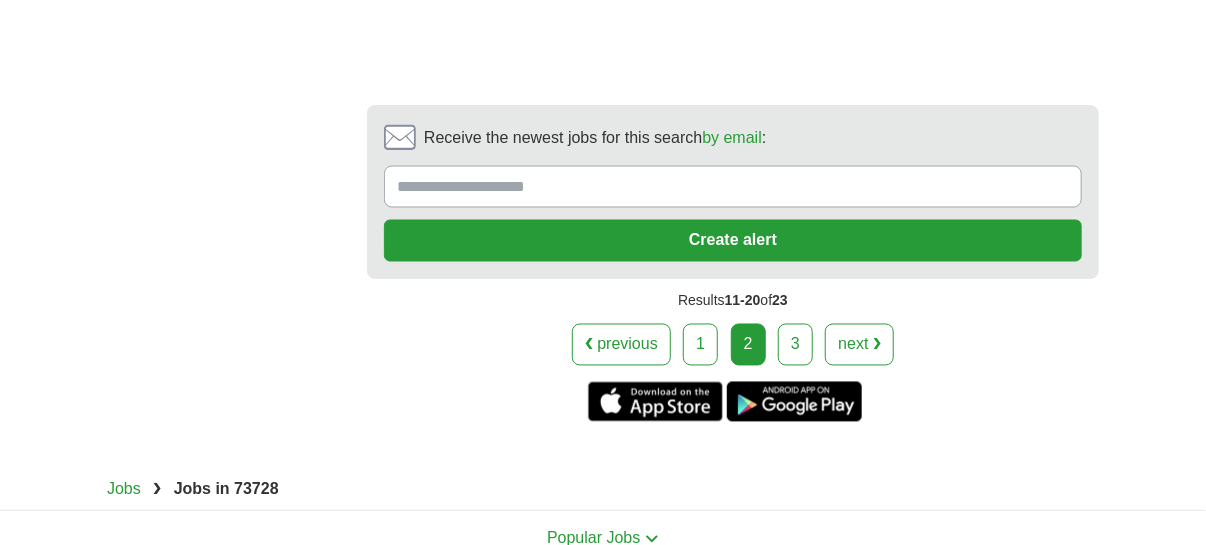 scroll, scrollTop: 4400, scrollLeft: 0, axis: vertical 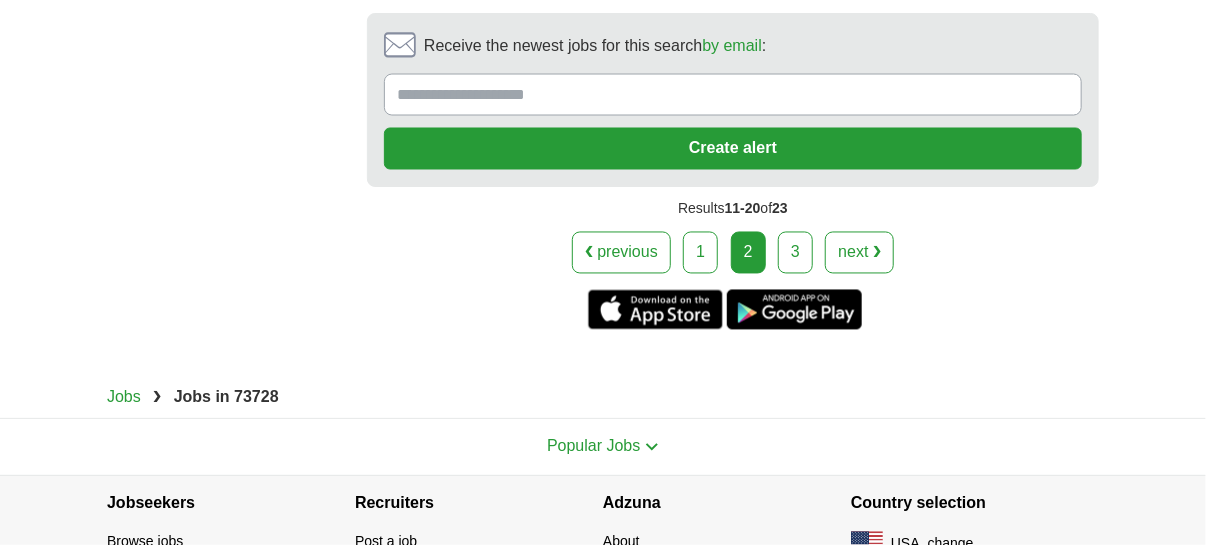 click on "next ❯" at bounding box center [859, 253] 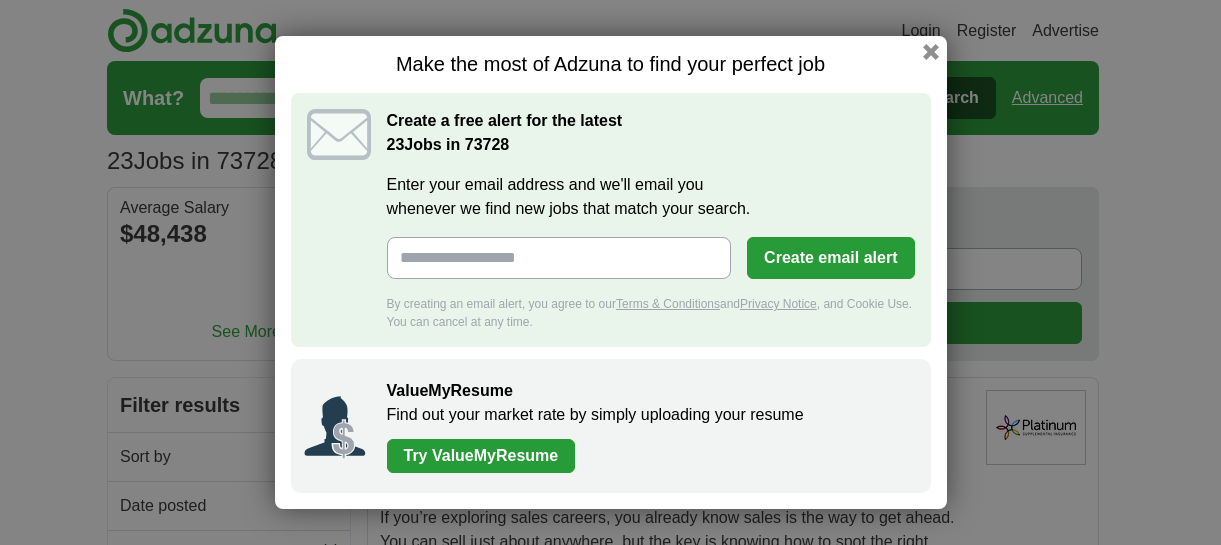 scroll, scrollTop: 0, scrollLeft: 0, axis: both 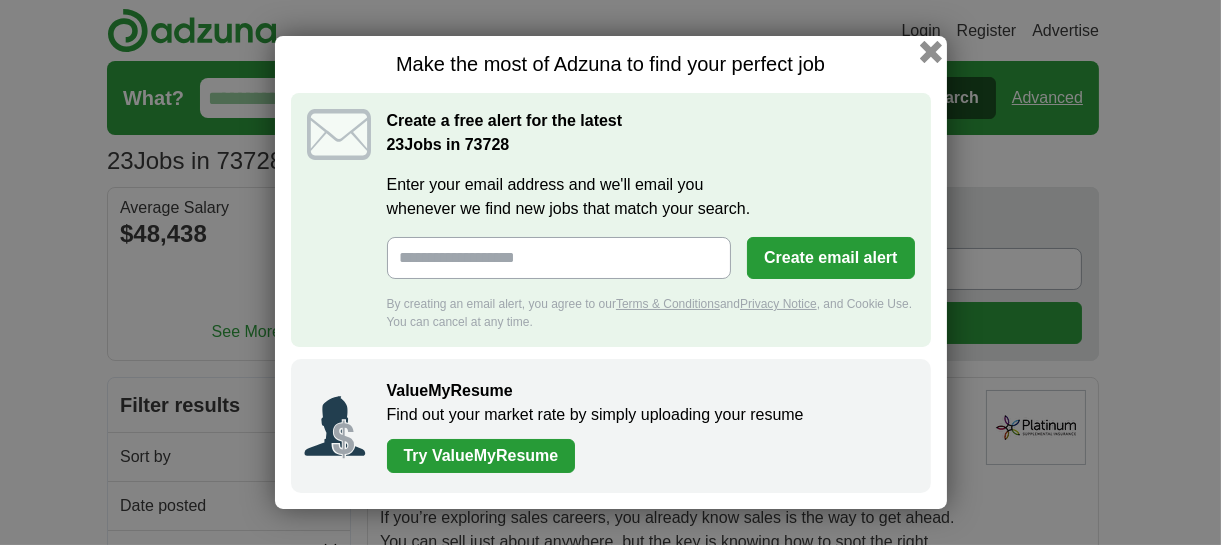 click at bounding box center [930, 52] 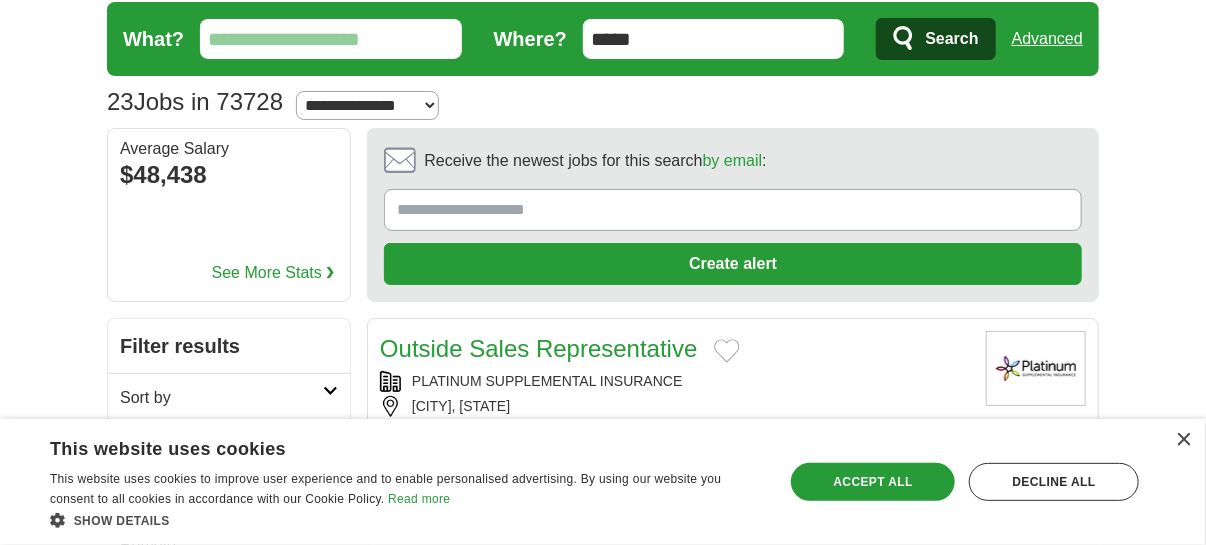 scroll, scrollTop: 99, scrollLeft: 0, axis: vertical 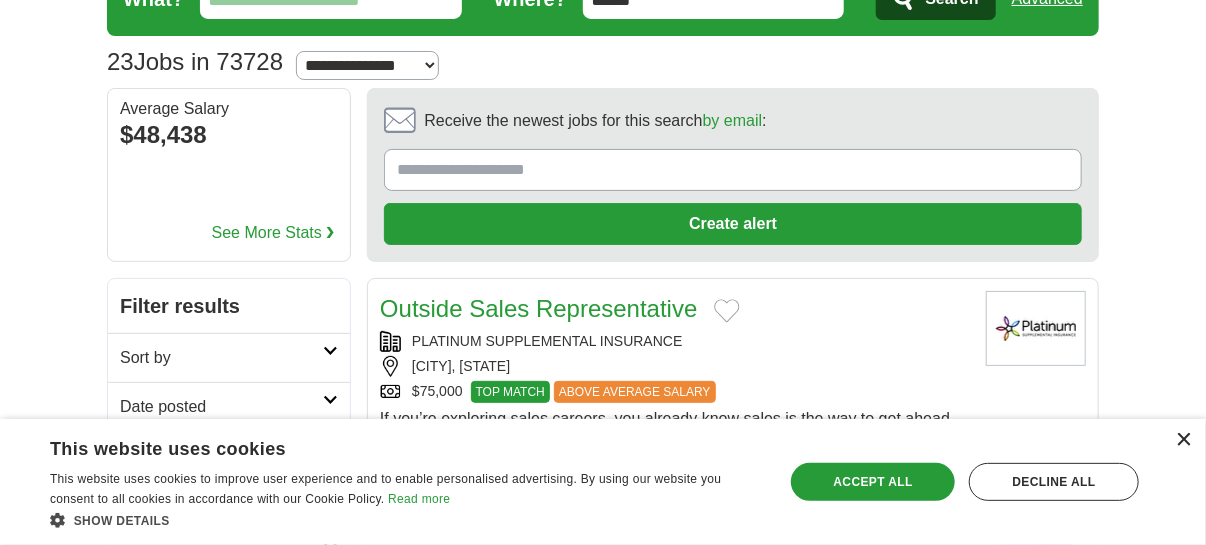 click on "×" at bounding box center [1183, 440] 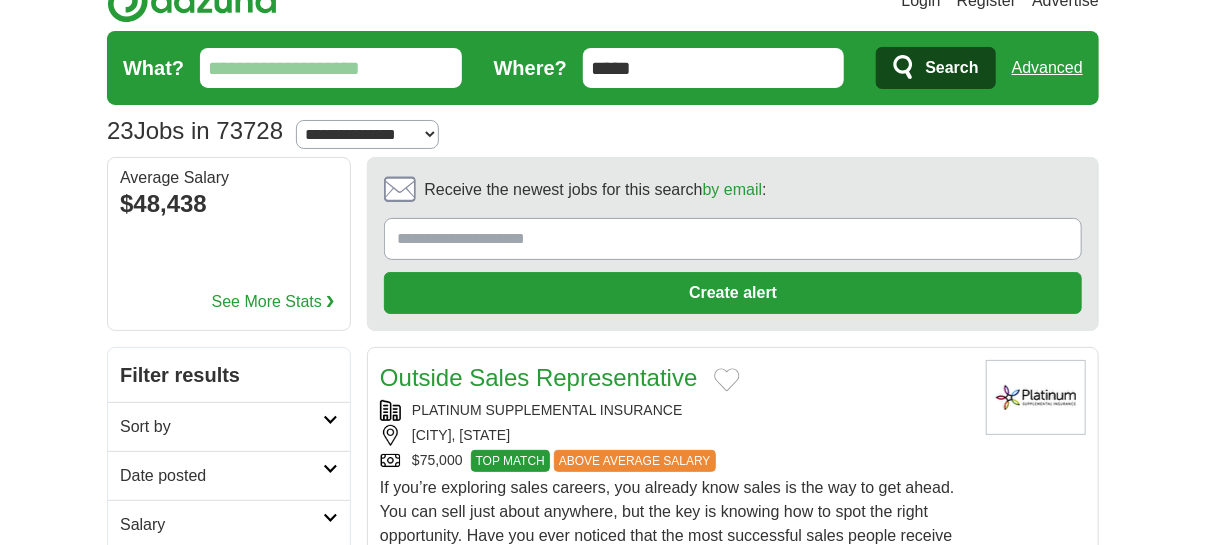 scroll, scrollTop: 0, scrollLeft: 0, axis: both 